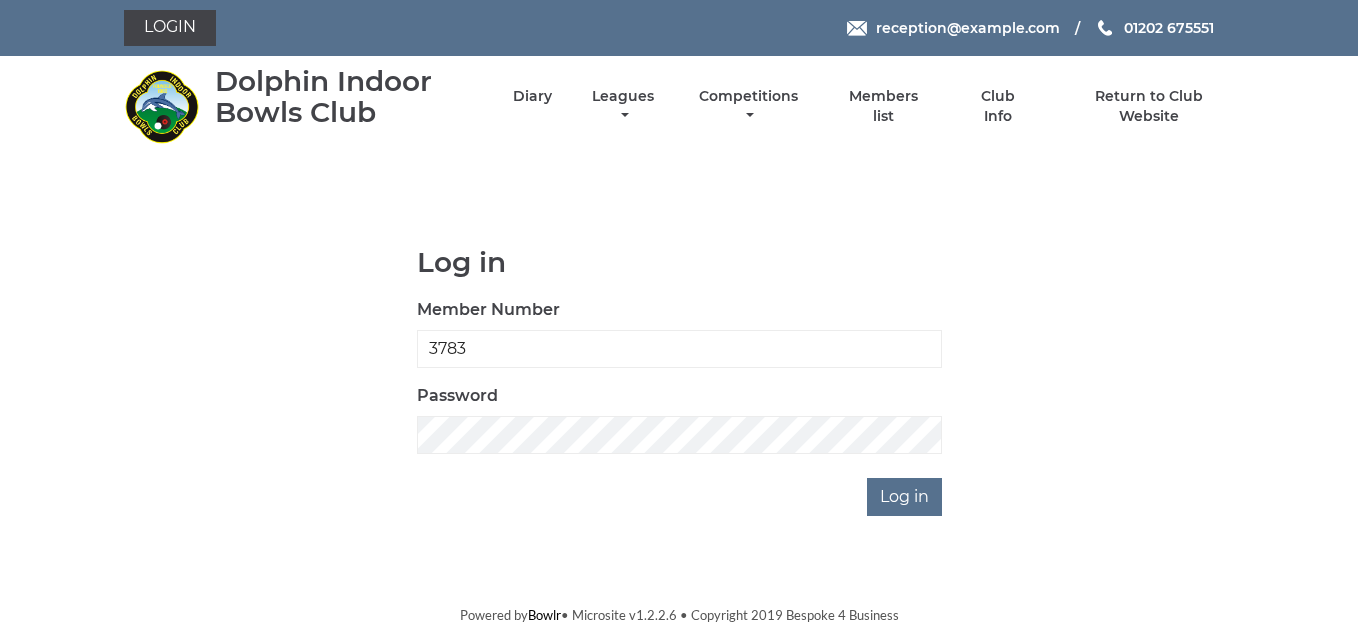 scroll, scrollTop: 0, scrollLeft: 0, axis: both 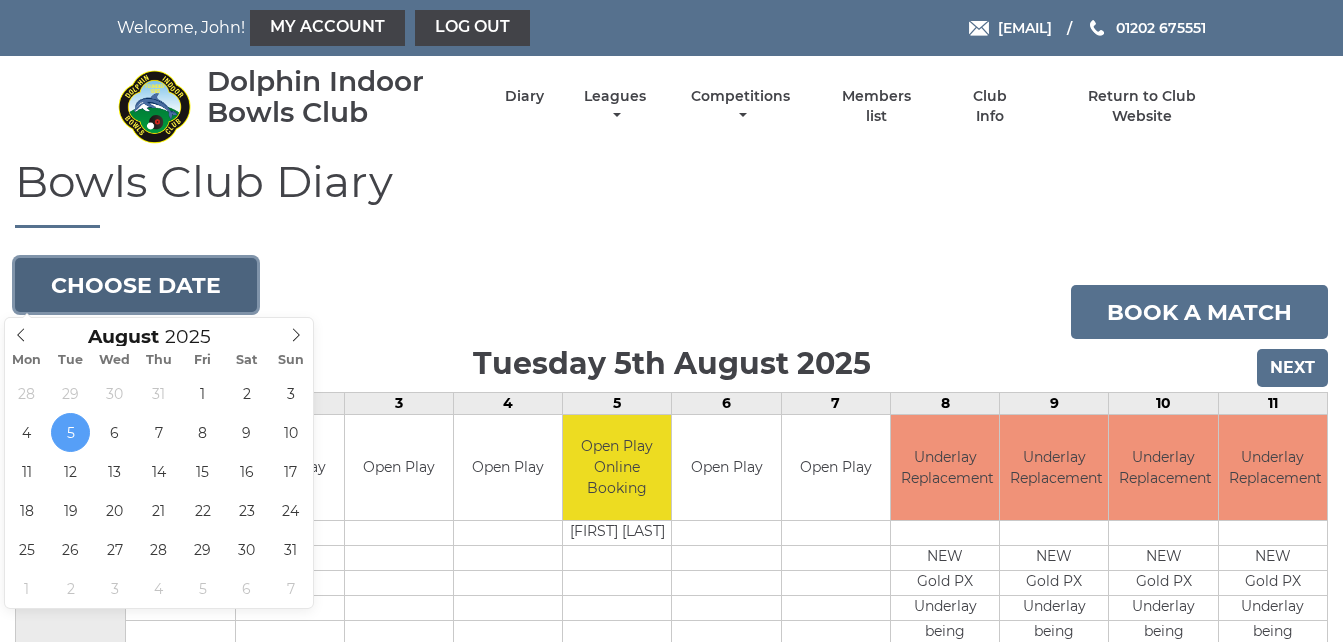 click on "Choose date" at bounding box center [136, 285] 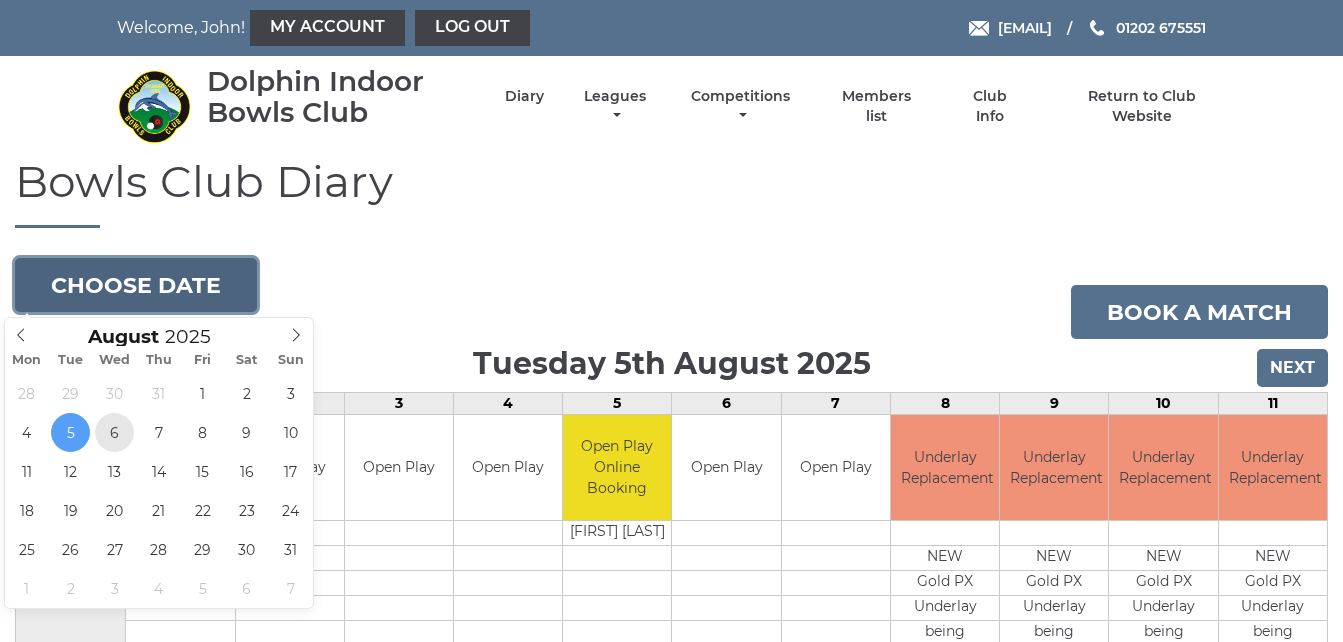 type on "2025-08-06" 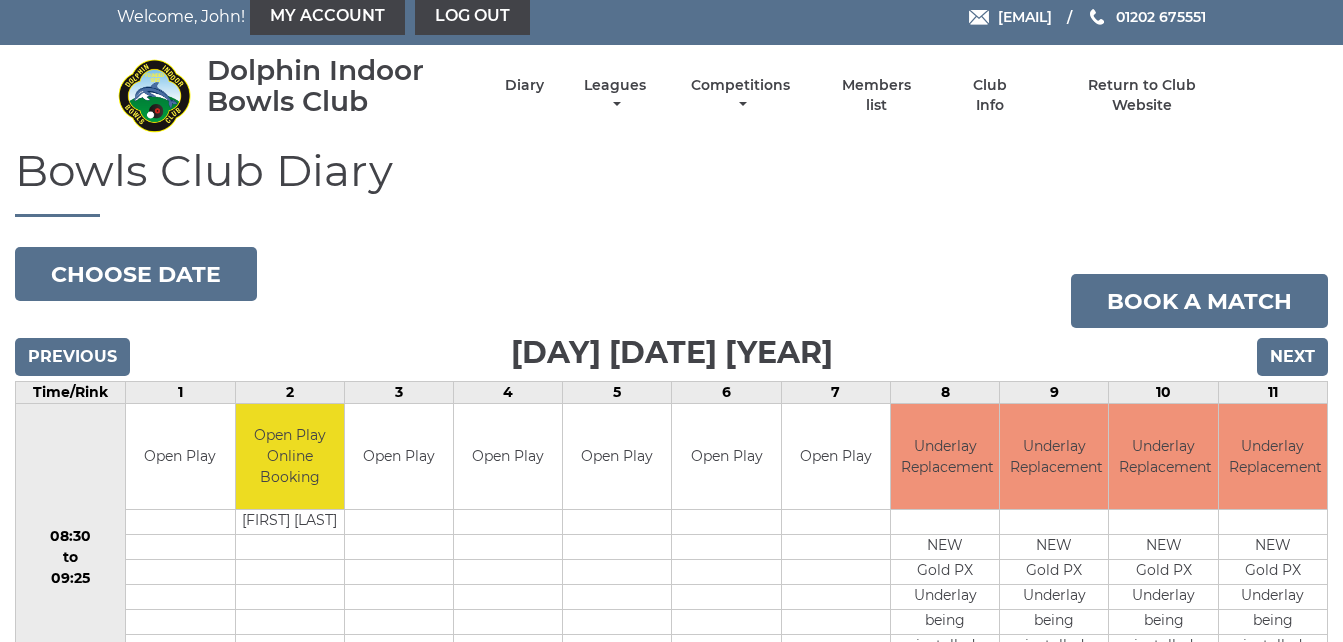 scroll, scrollTop: 0, scrollLeft: 0, axis: both 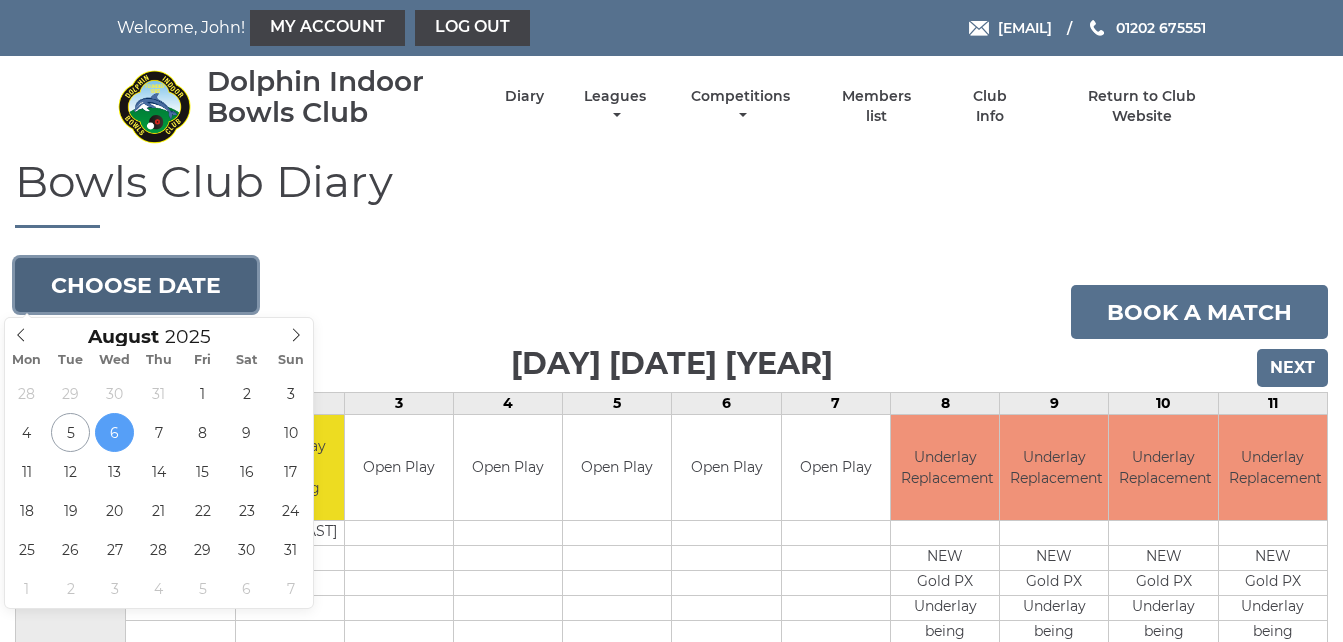 click on "Choose date" at bounding box center [136, 285] 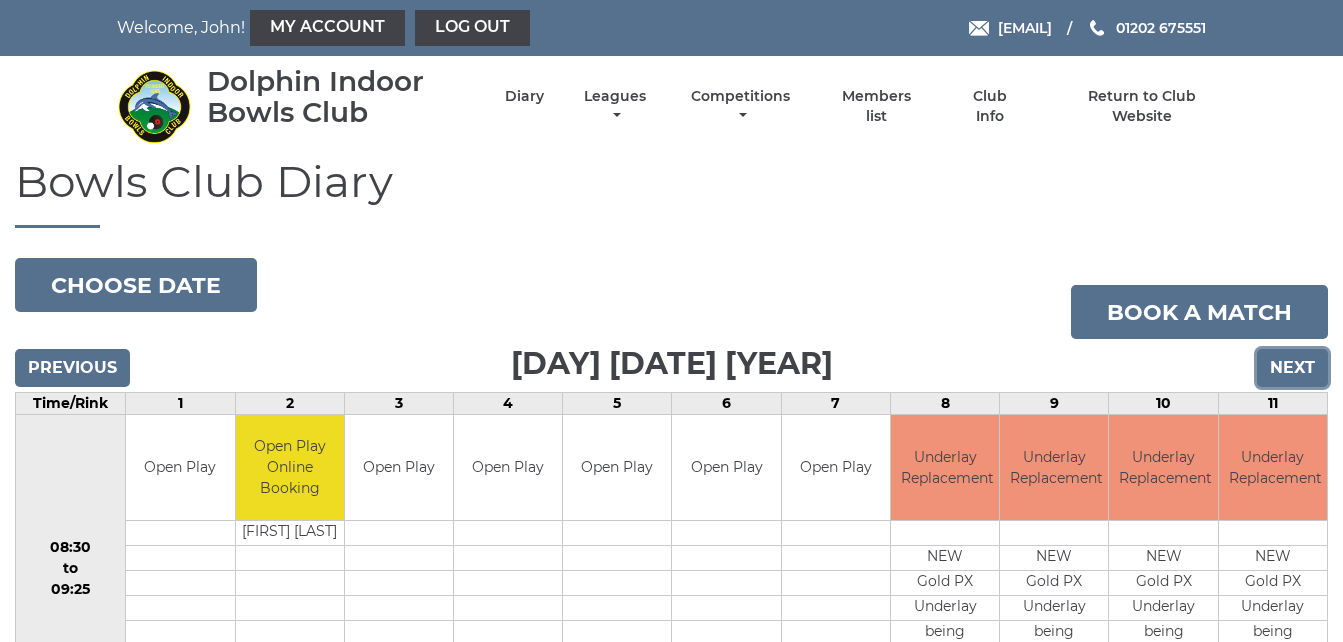 click on "Next" at bounding box center [1292, 368] 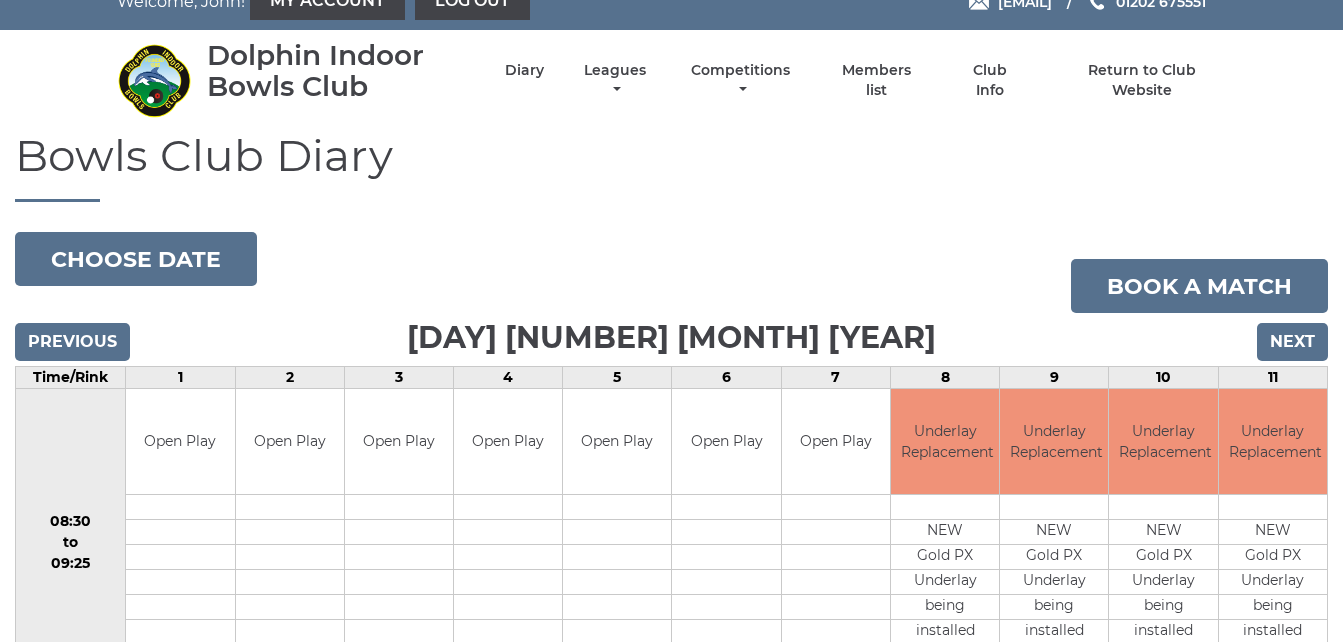 scroll, scrollTop: 0, scrollLeft: 0, axis: both 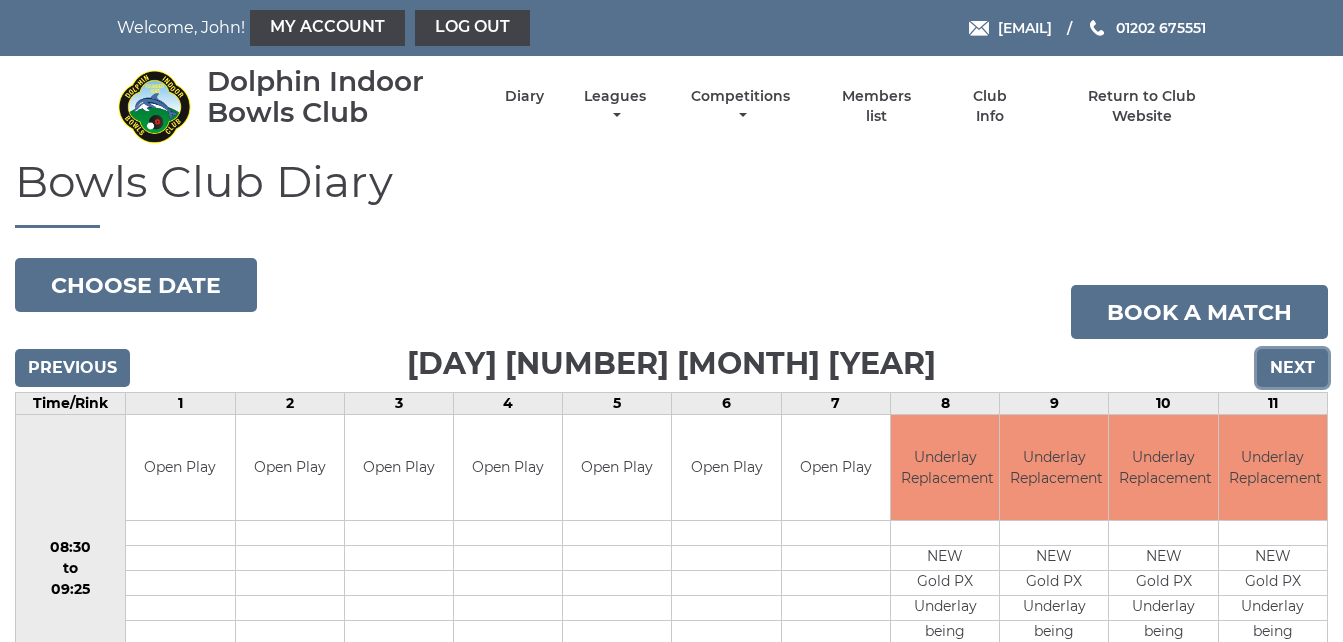 click on "Next" at bounding box center [1292, 368] 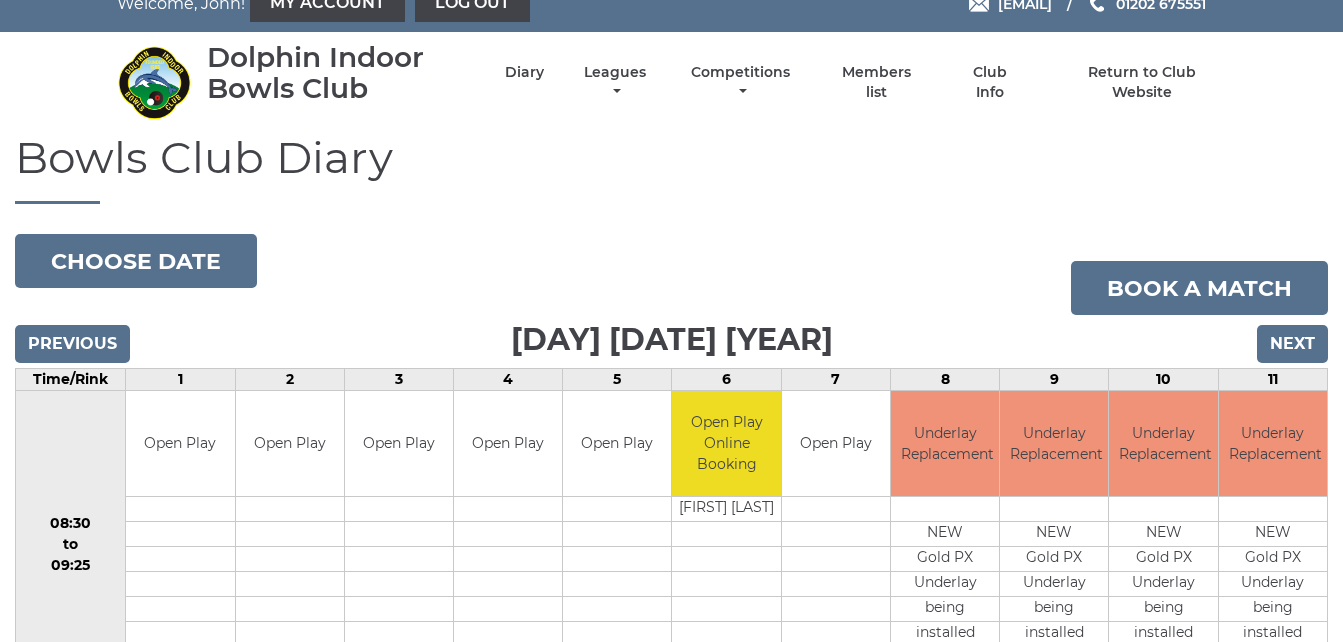scroll, scrollTop: 0, scrollLeft: 0, axis: both 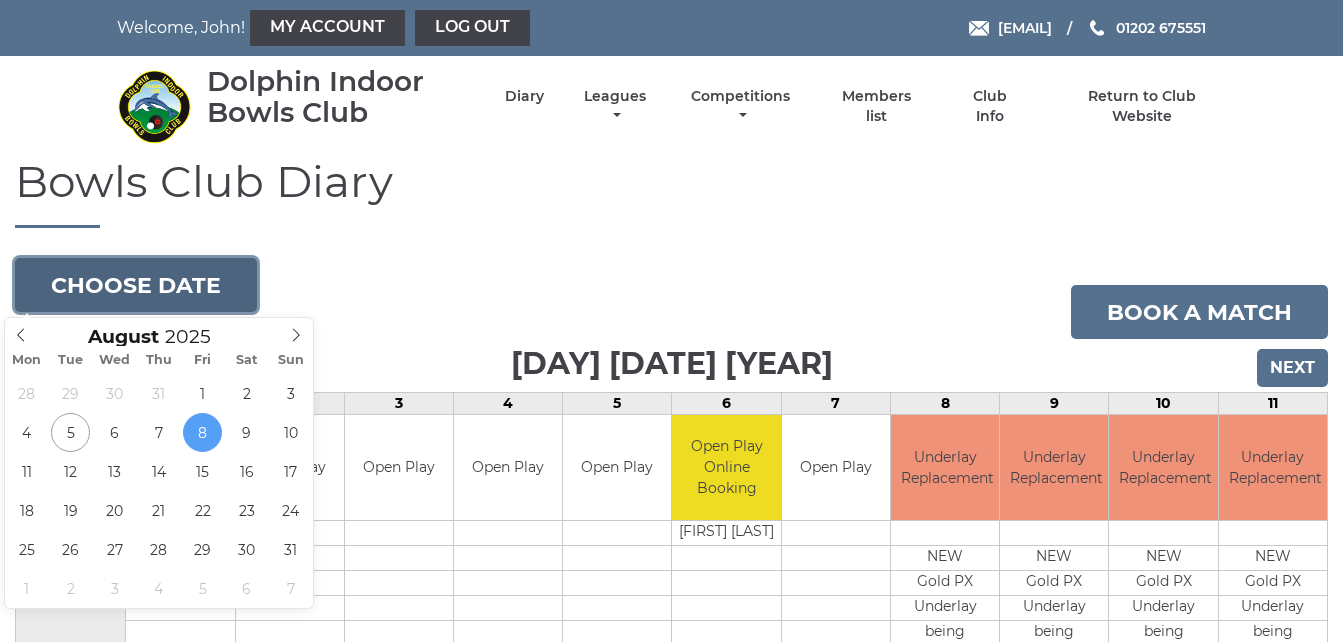 click on "Choose date" at bounding box center [136, 285] 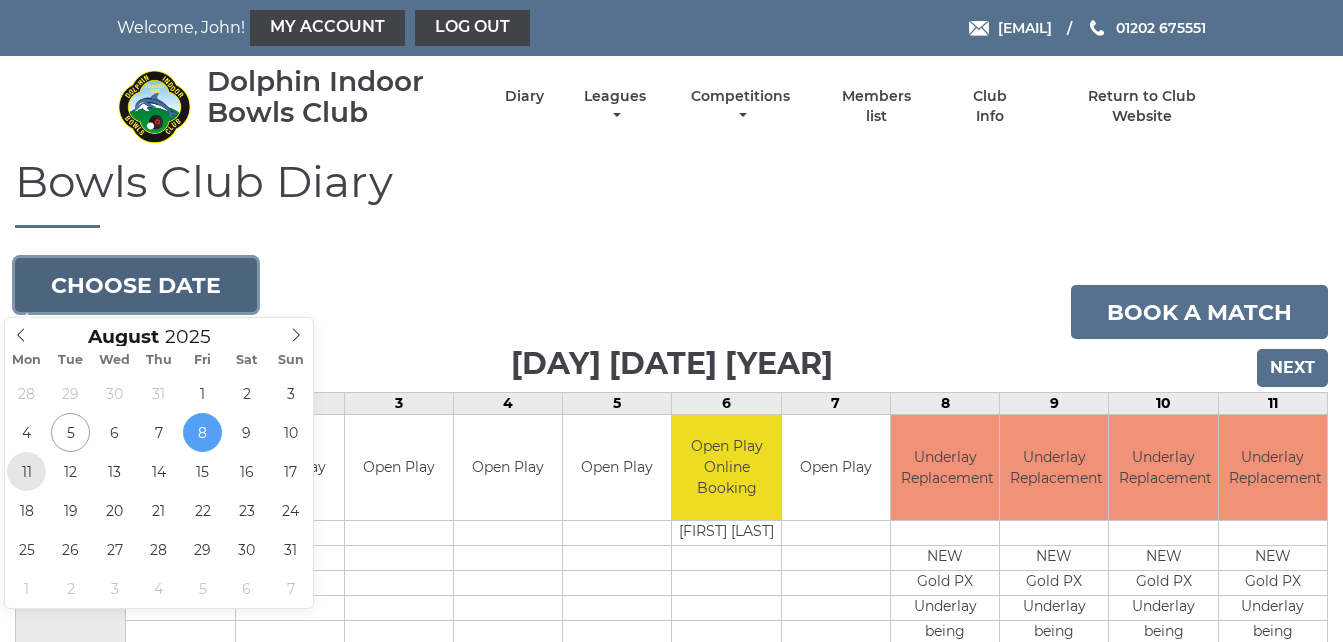 type on "2025-08-11" 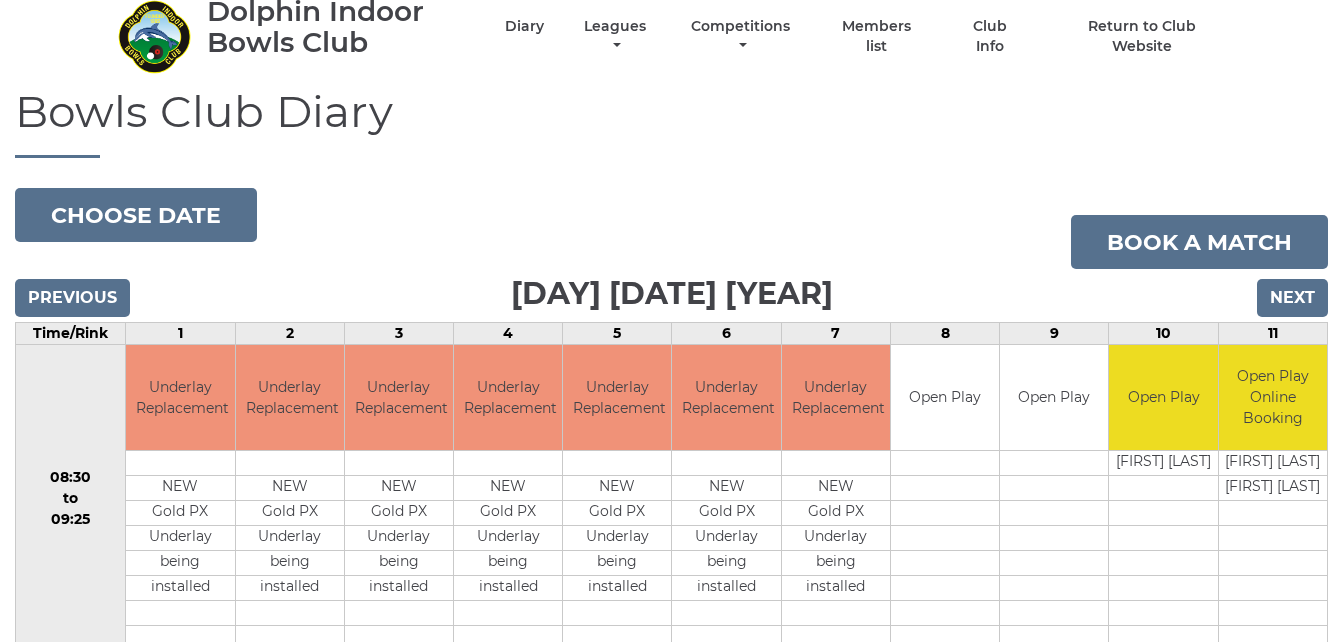 scroll, scrollTop: 0, scrollLeft: 0, axis: both 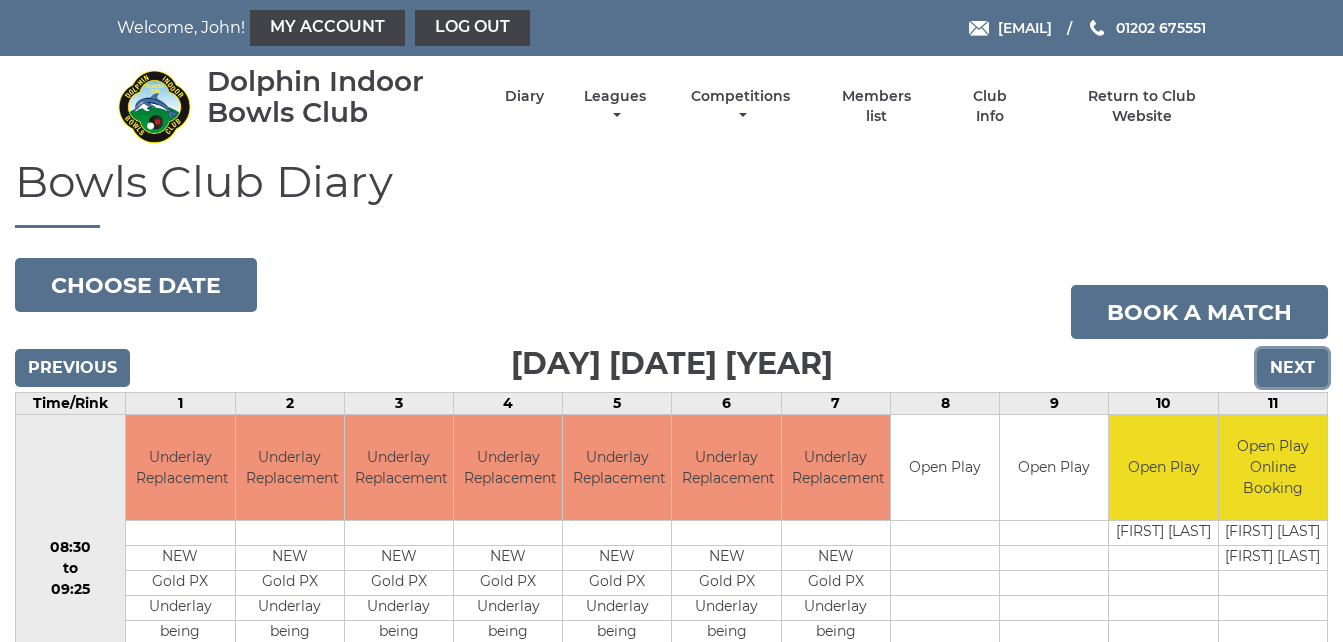 click on "Next" at bounding box center [1292, 368] 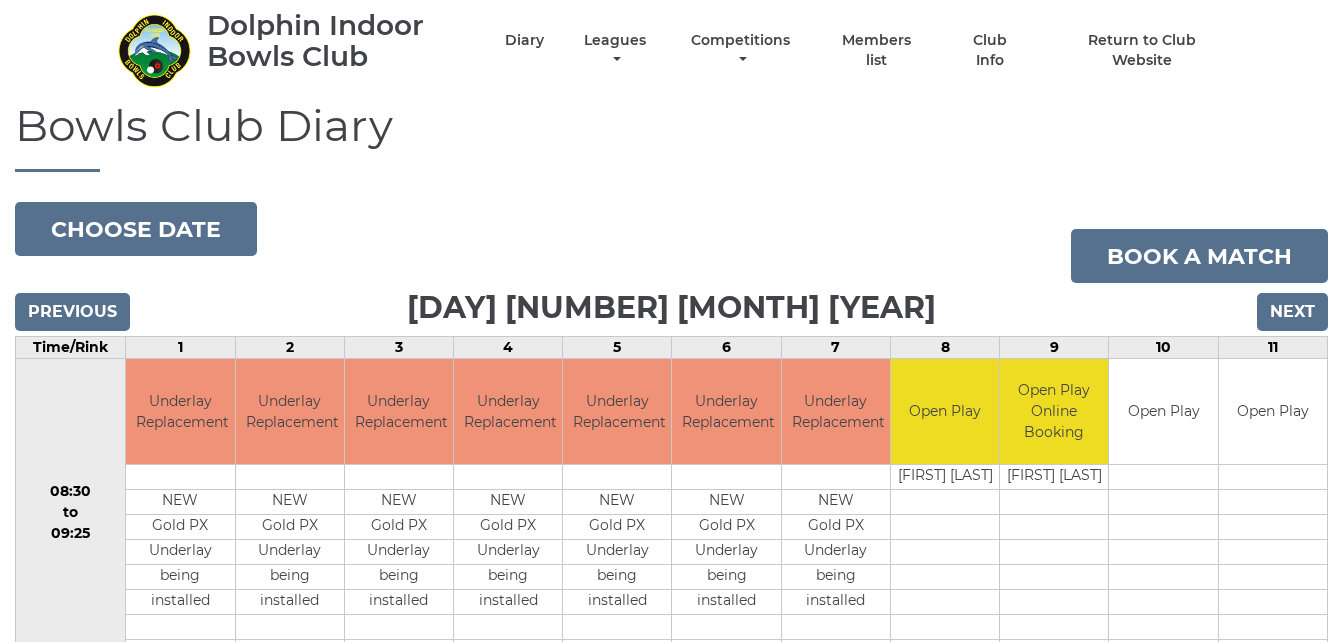 scroll, scrollTop: 0, scrollLeft: 0, axis: both 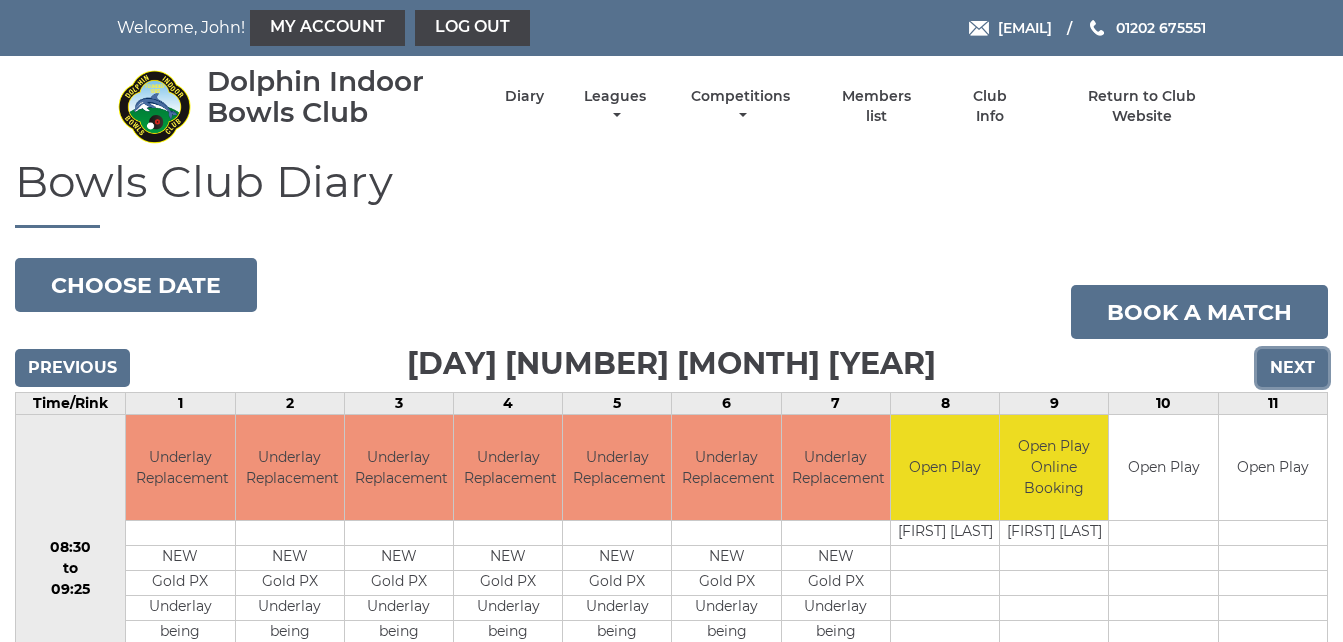 click on "Next" at bounding box center [1292, 368] 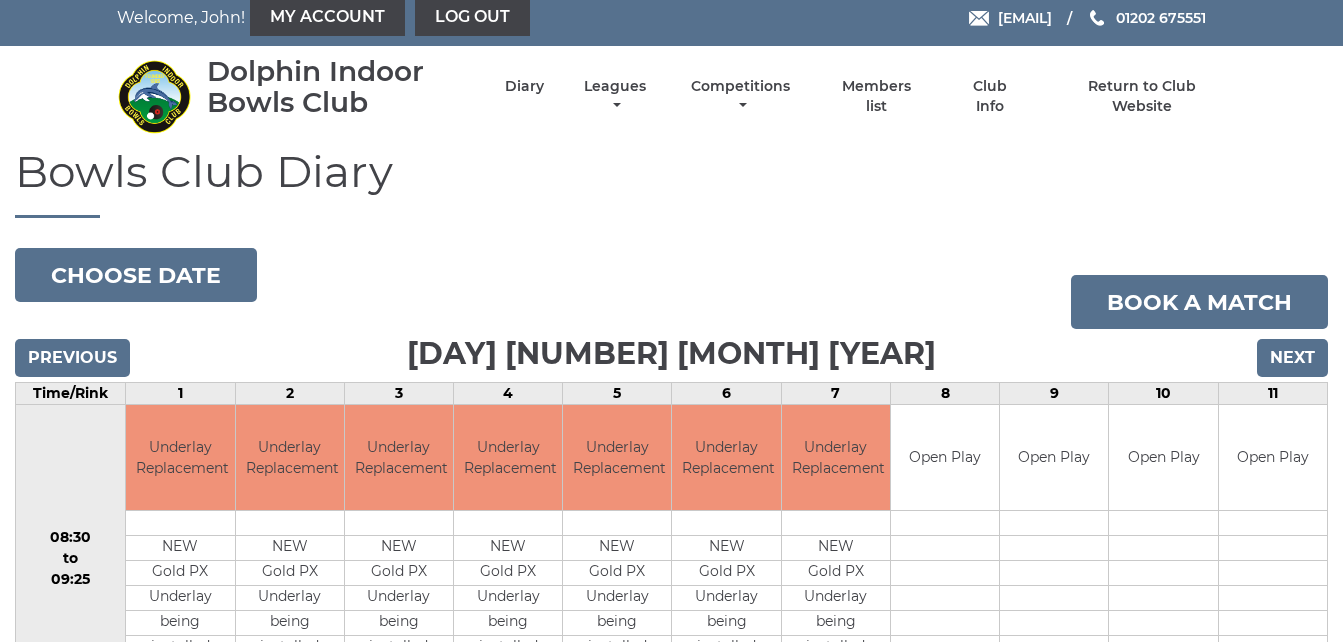 scroll, scrollTop: 0, scrollLeft: 0, axis: both 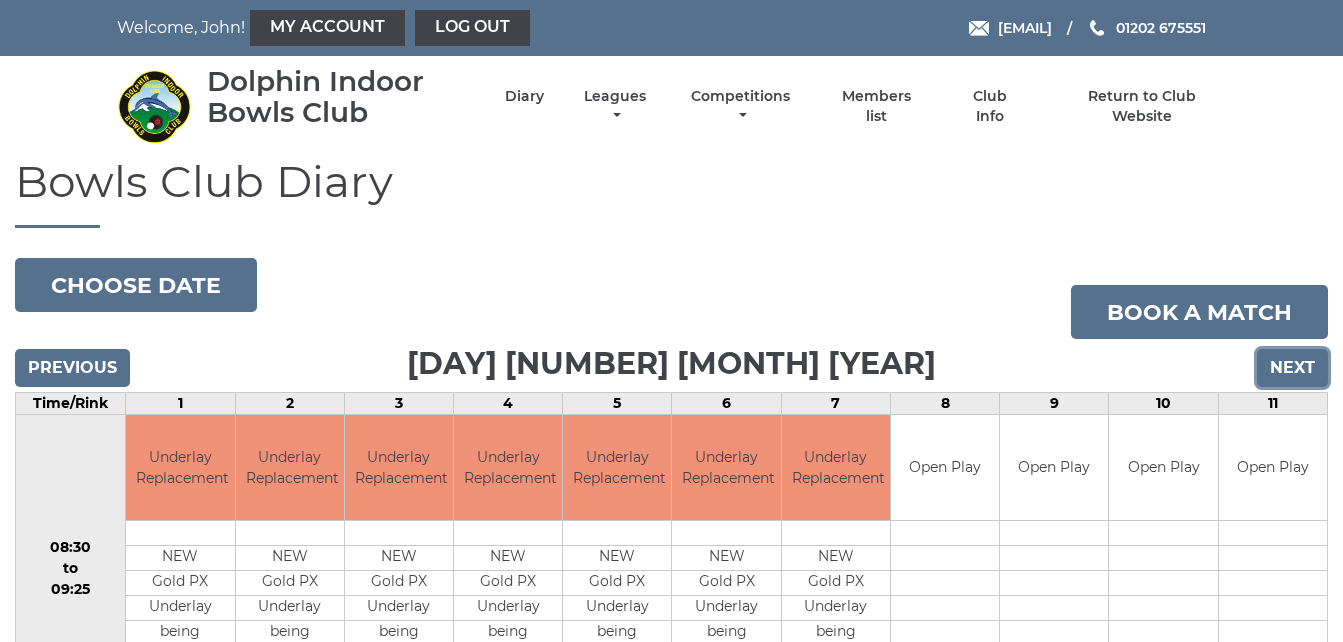 click on "Next" at bounding box center (1292, 368) 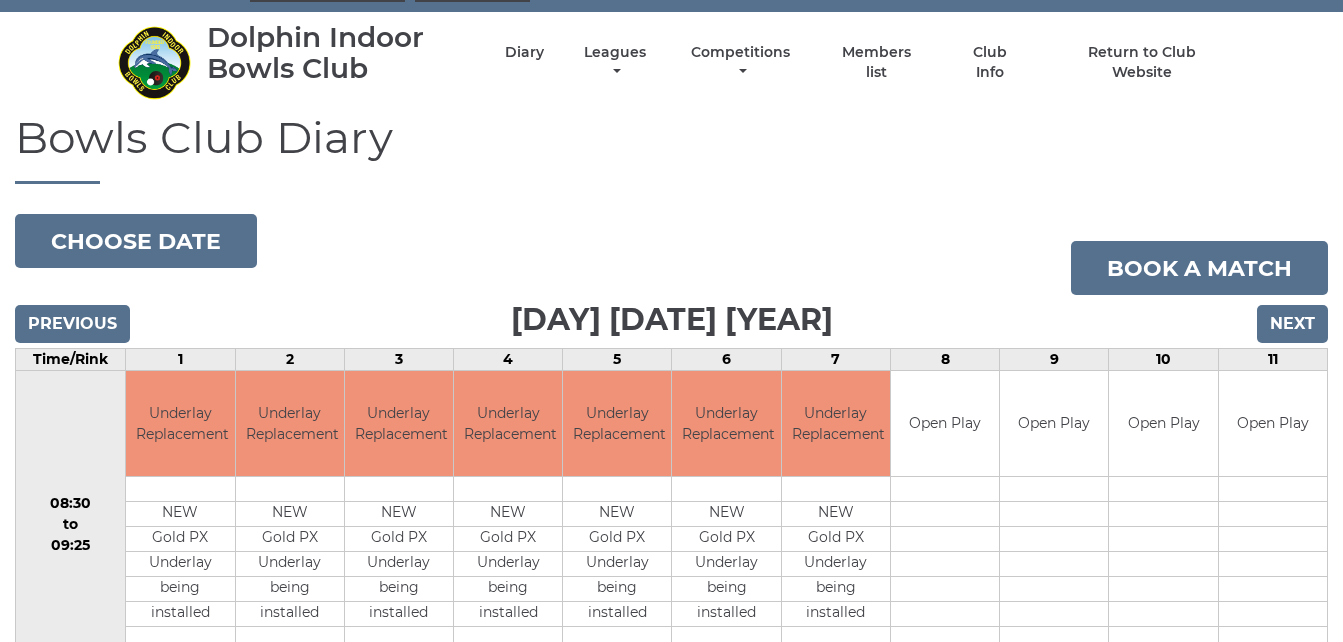 scroll, scrollTop: 0, scrollLeft: 0, axis: both 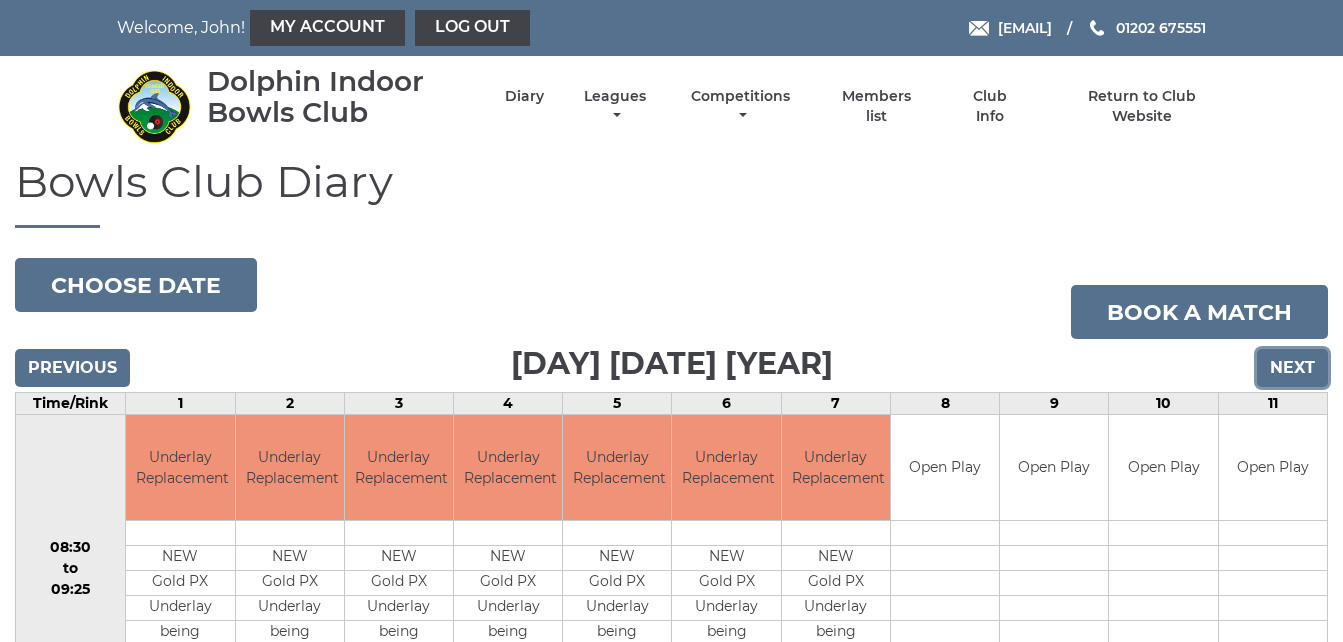 click on "Next" at bounding box center [1292, 368] 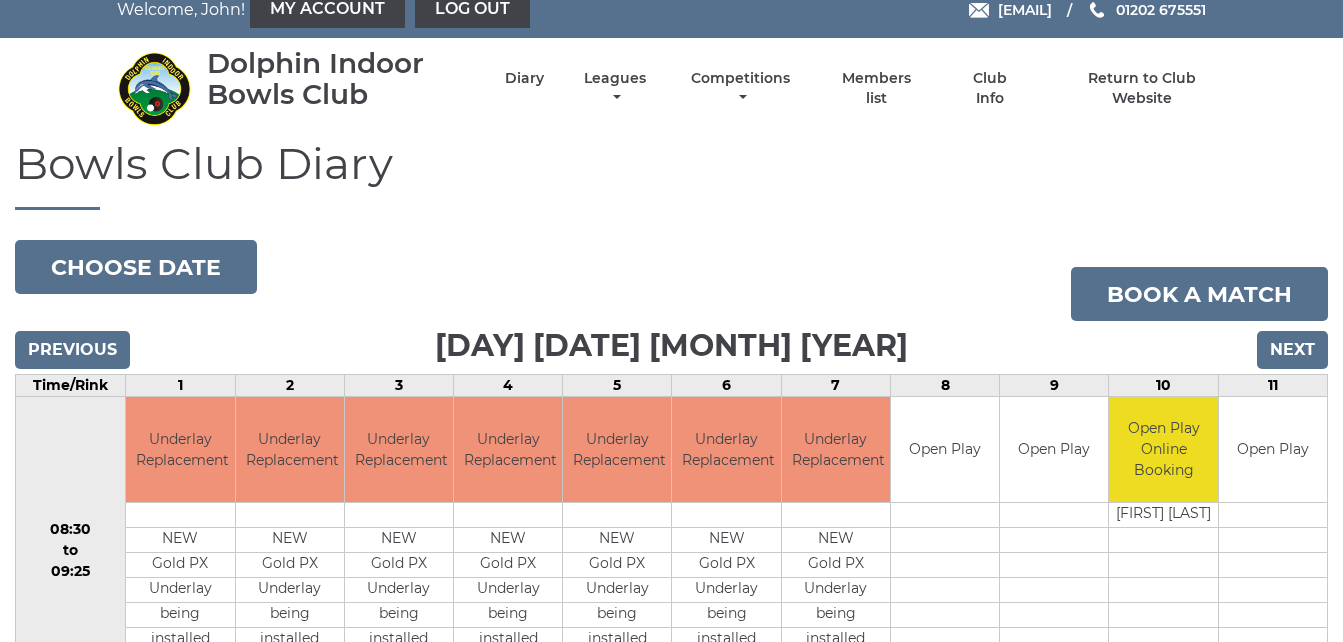 scroll, scrollTop: 0, scrollLeft: 0, axis: both 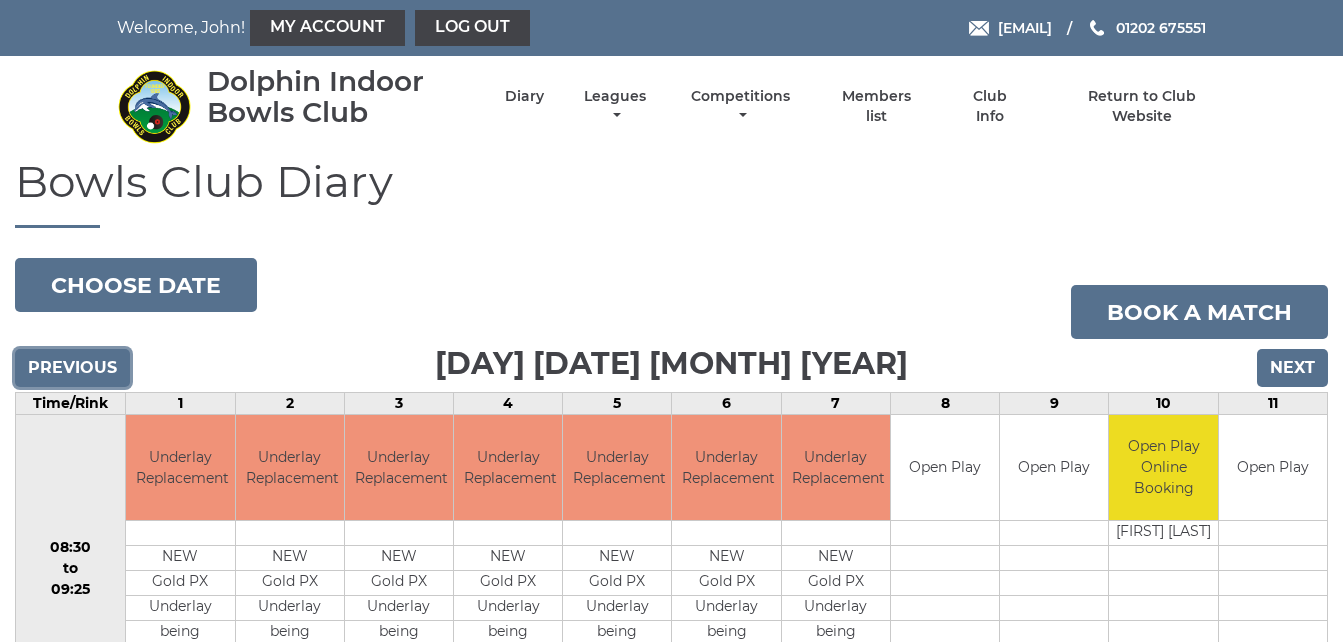 click on "Previous" at bounding box center (72, 368) 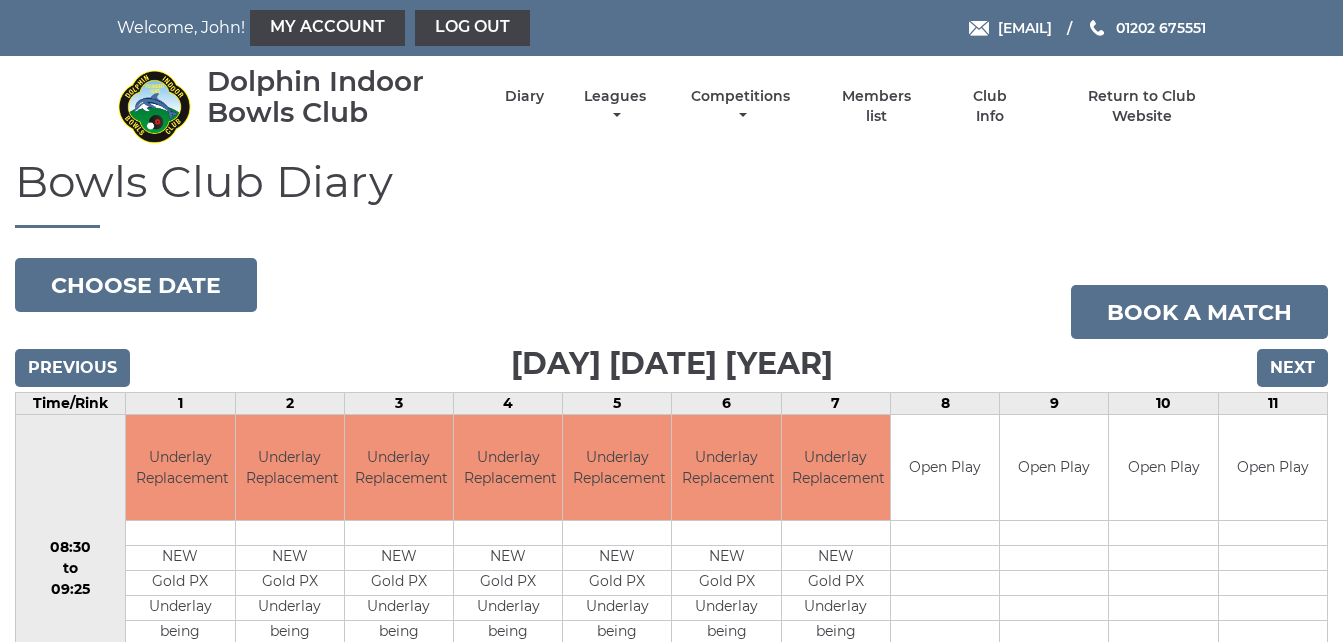 scroll, scrollTop: 0, scrollLeft: 0, axis: both 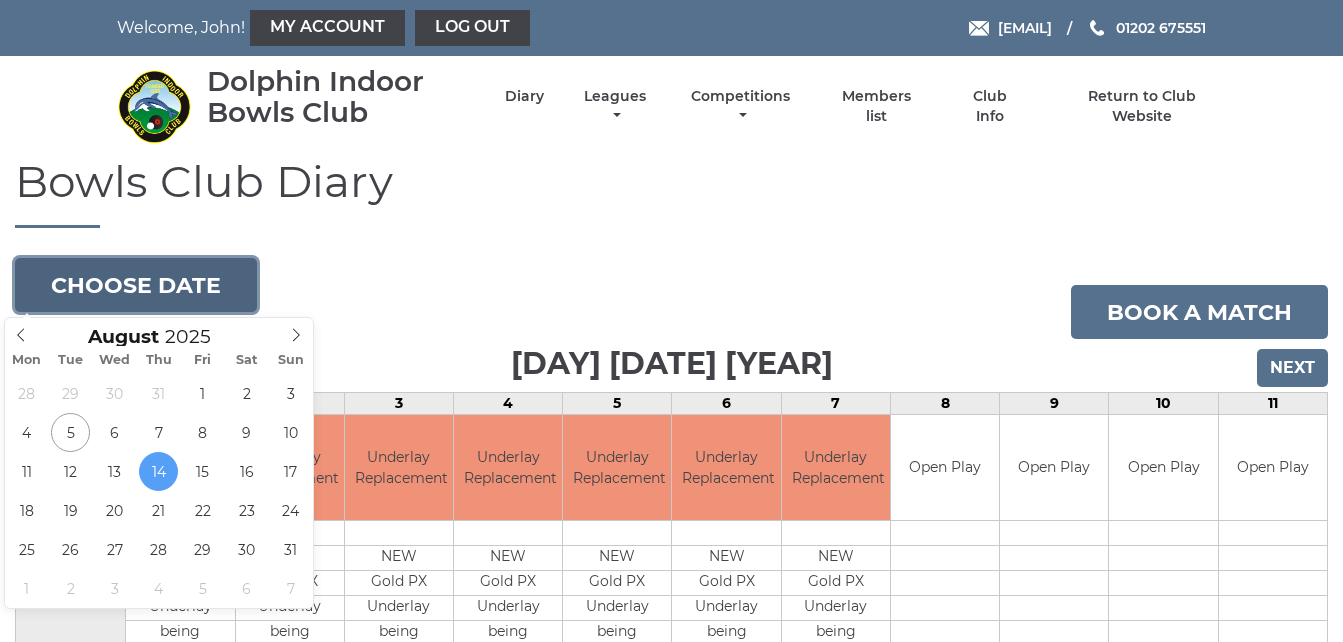 drag, startPoint x: 0, startPoint y: 0, endPoint x: 188, endPoint y: 273, distance: 331.47098 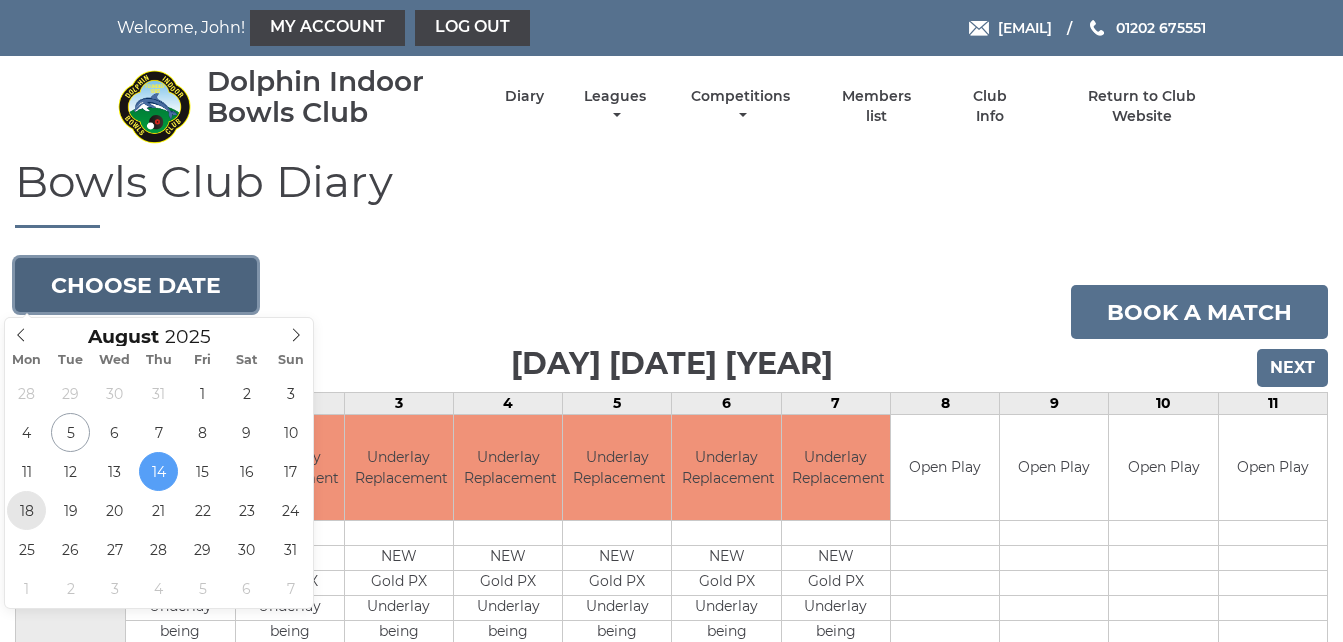 type on "[DATE]" 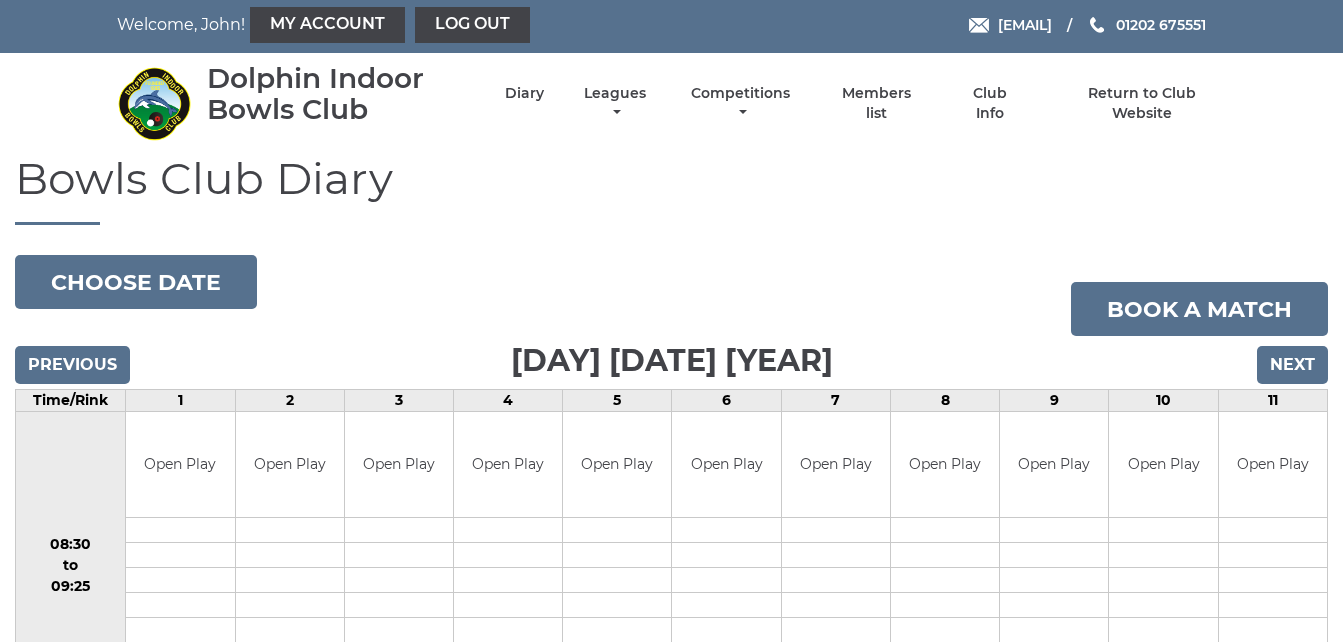 scroll, scrollTop: 0, scrollLeft: 0, axis: both 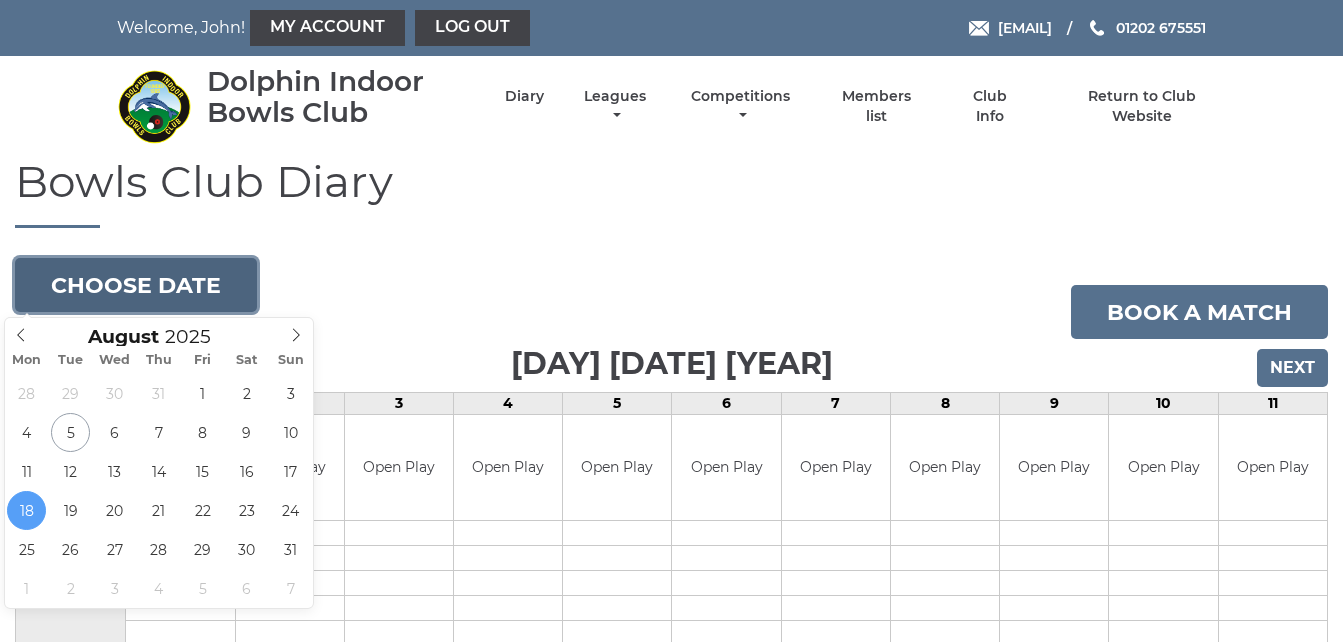 click on "Choose date" at bounding box center (136, 285) 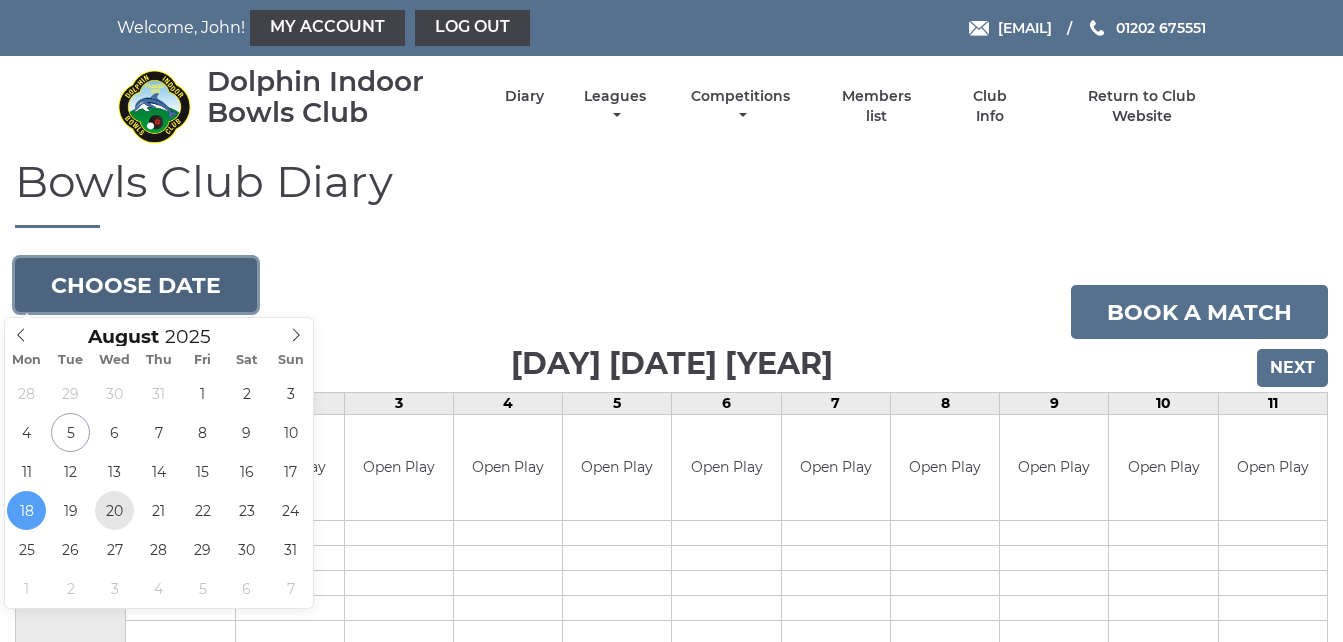 type on "2025-08-20" 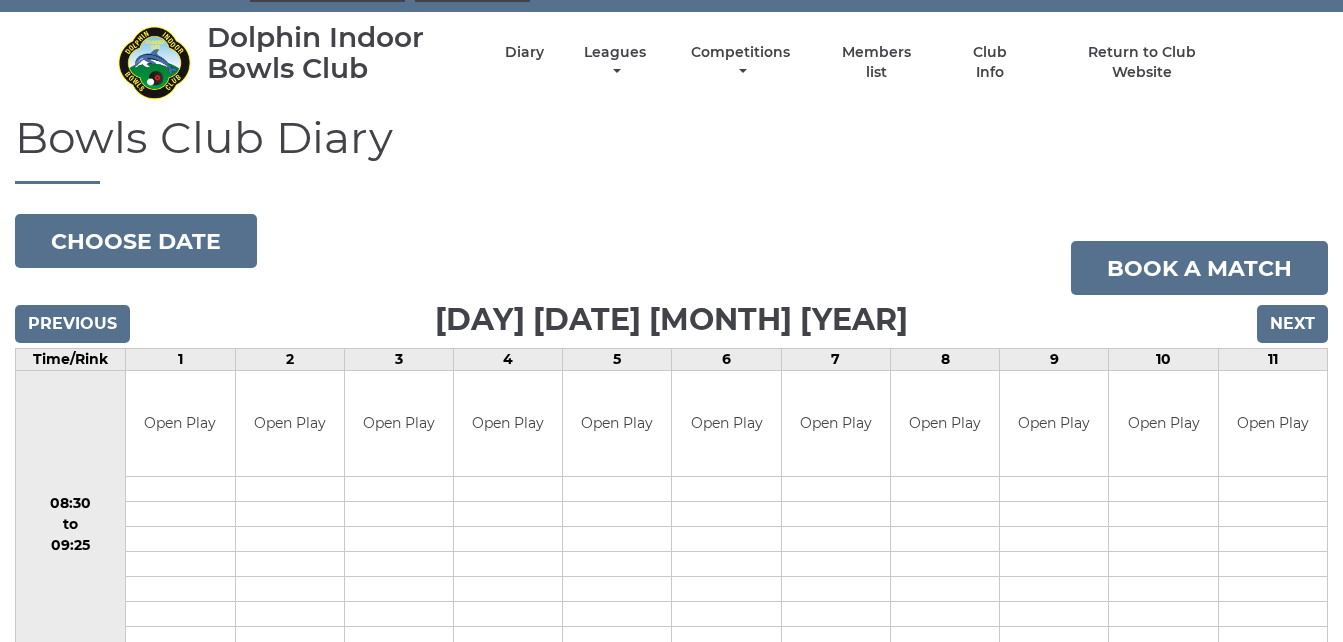 scroll, scrollTop: 0, scrollLeft: 0, axis: both 